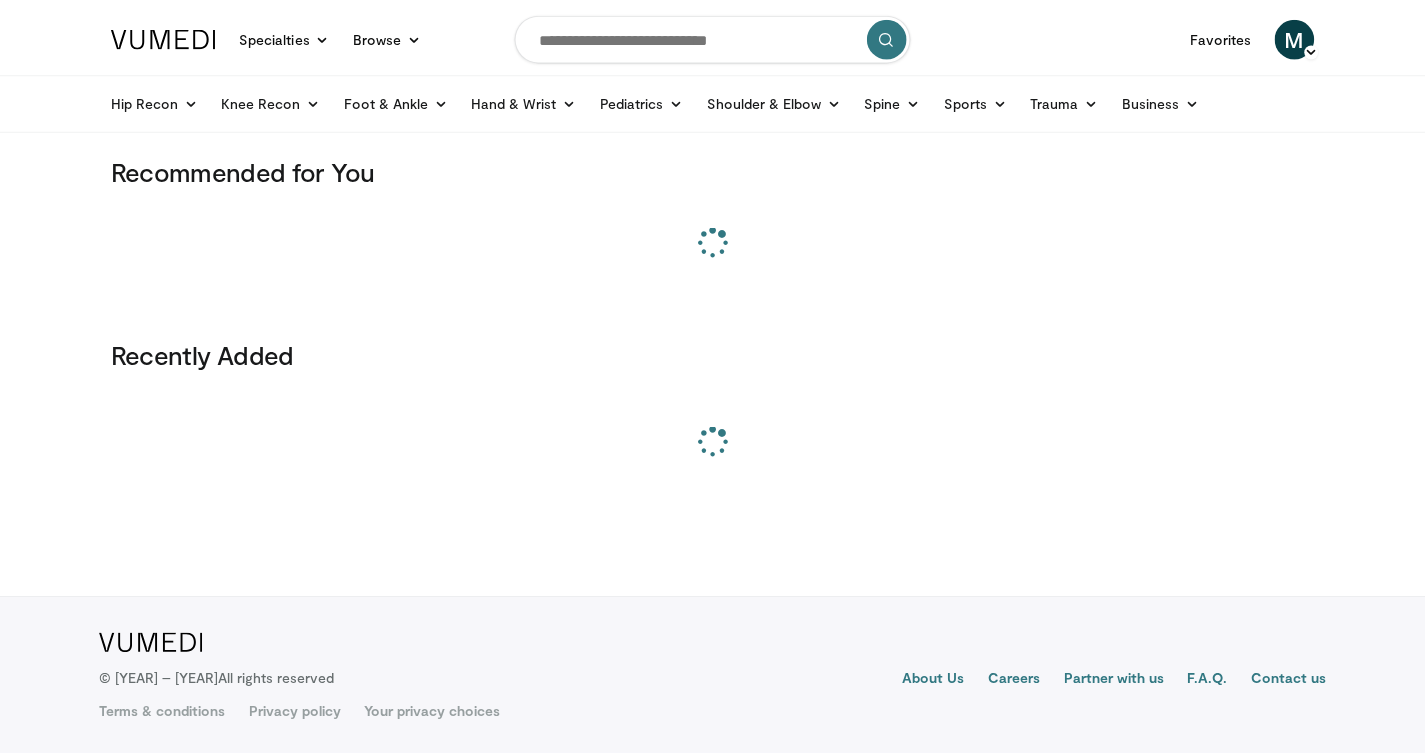 scroll, scrollTop: 0, scrollLeft: 0, axis: both 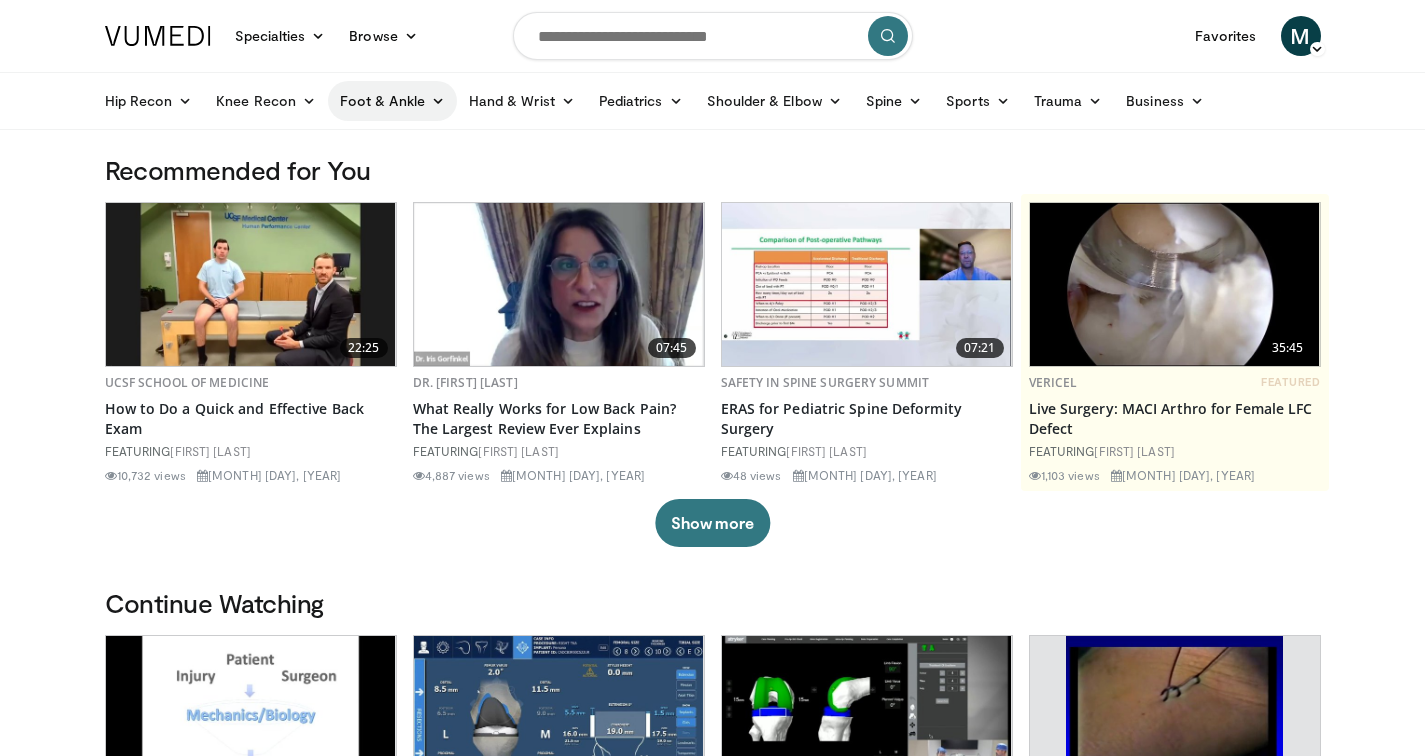 click on "Foot & Ankle" at bounding box center (392, 101) 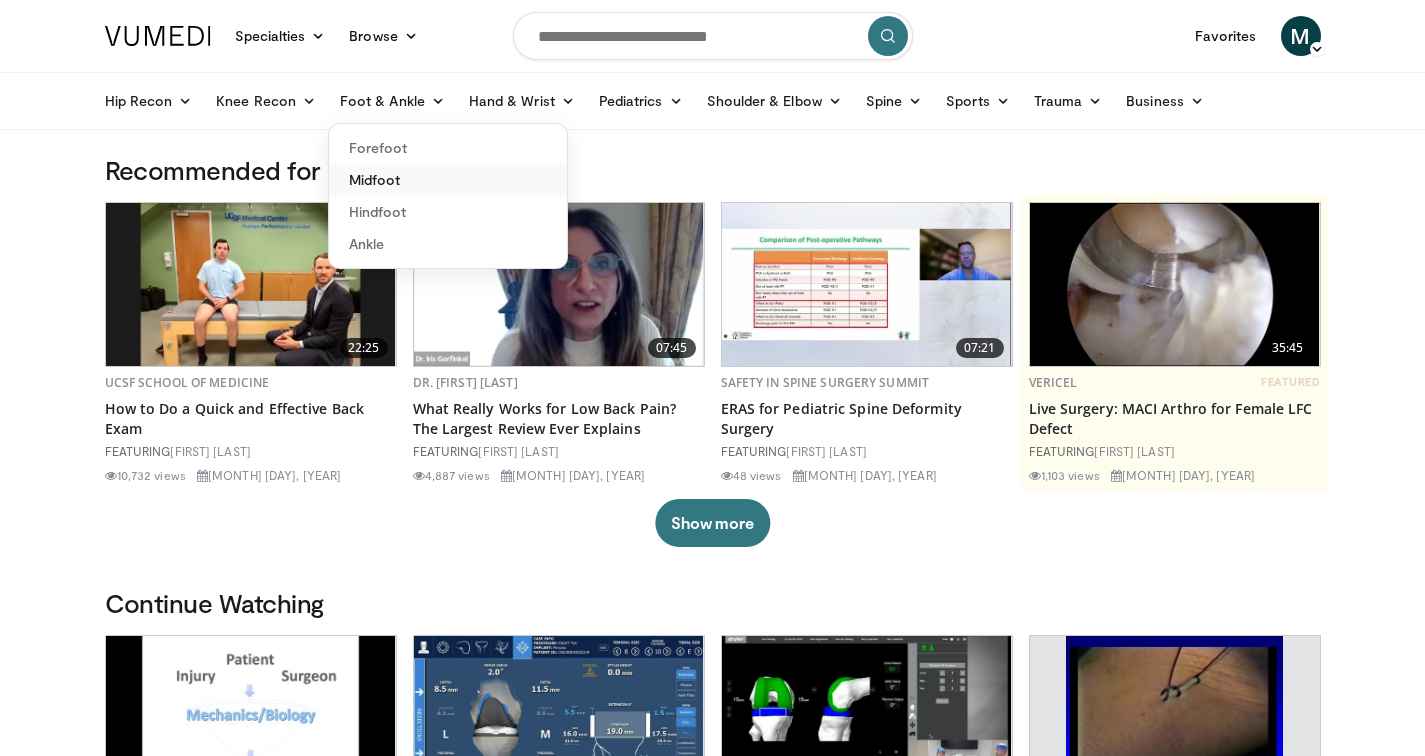 click on "Midfoot" at bounding box center [448, 180] 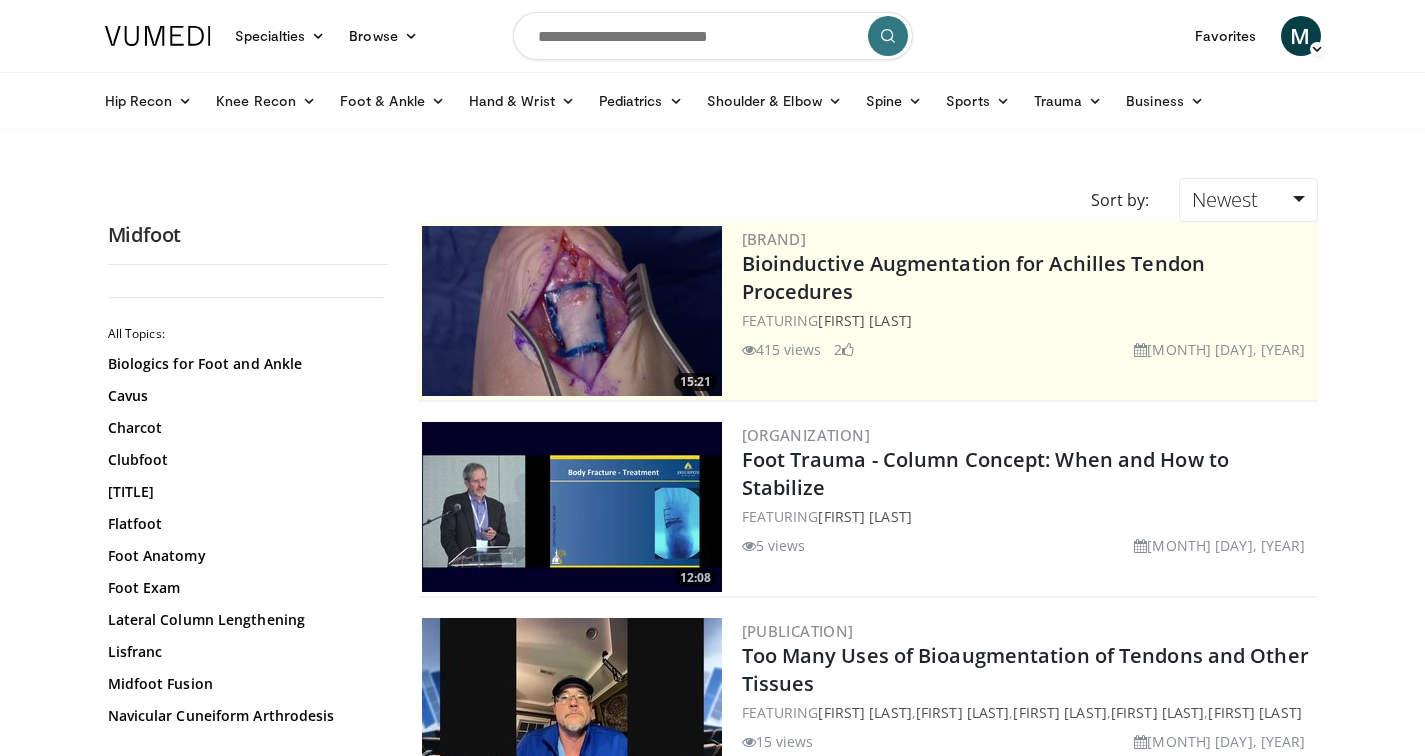 scroll, scrollTop: 0, scrollLeft: 0, axis: both 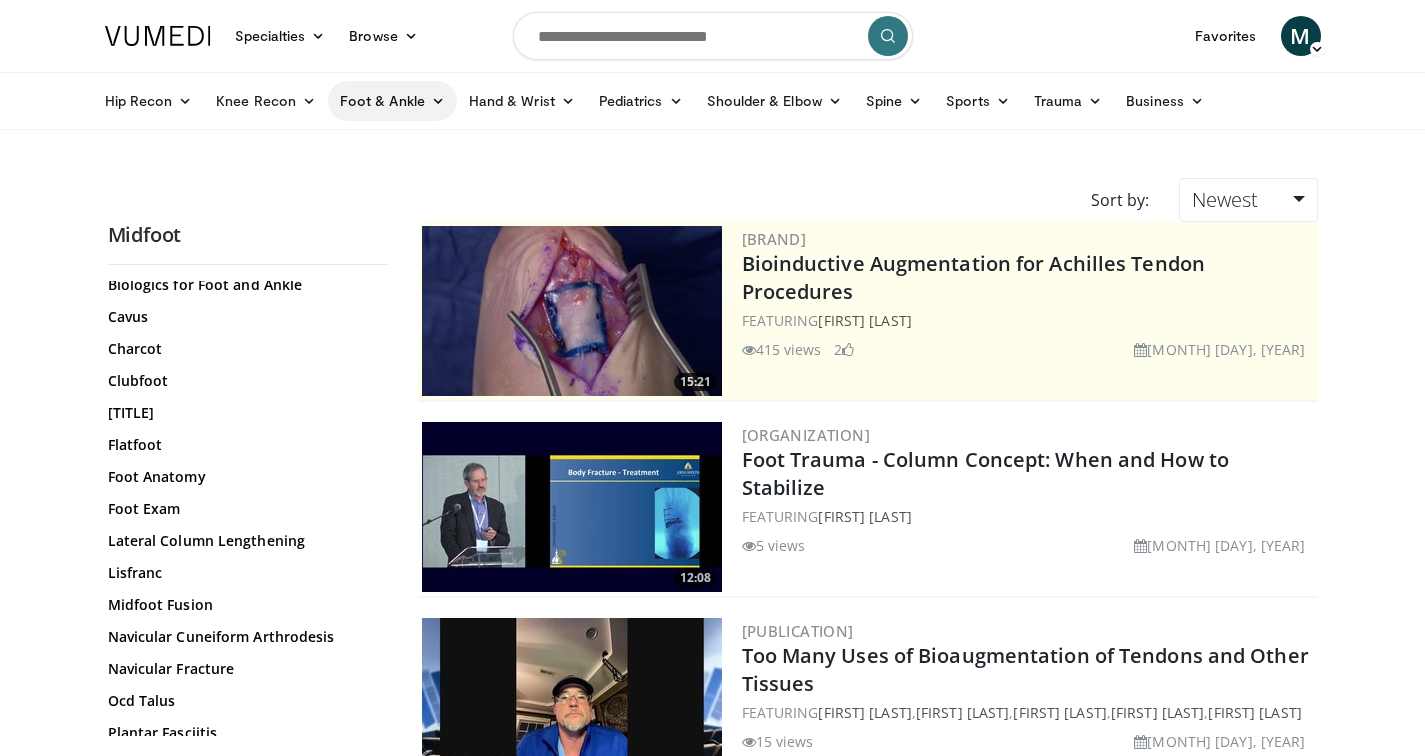 click on "Foot & Ankle" at bounding box center (392, 101) 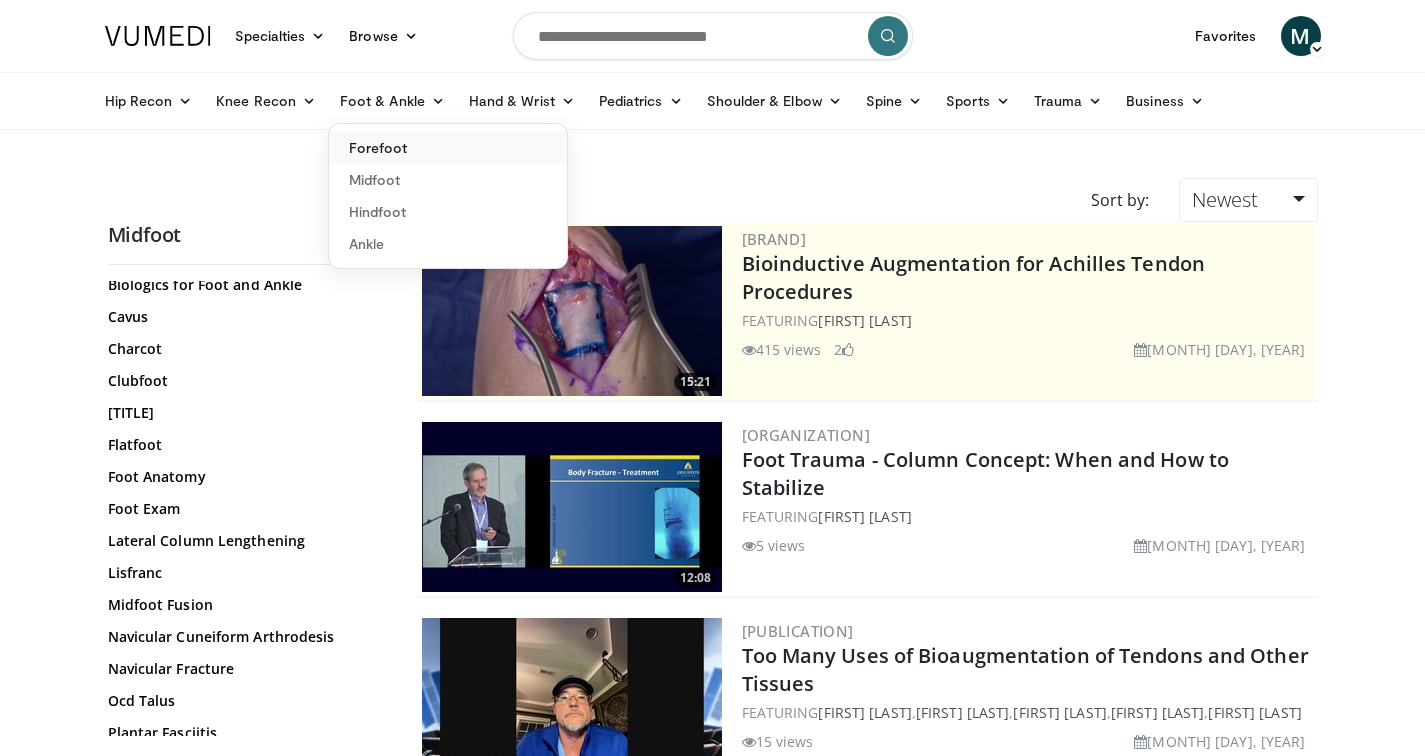 click on "Forefoot" at bounding box center (448, 148) 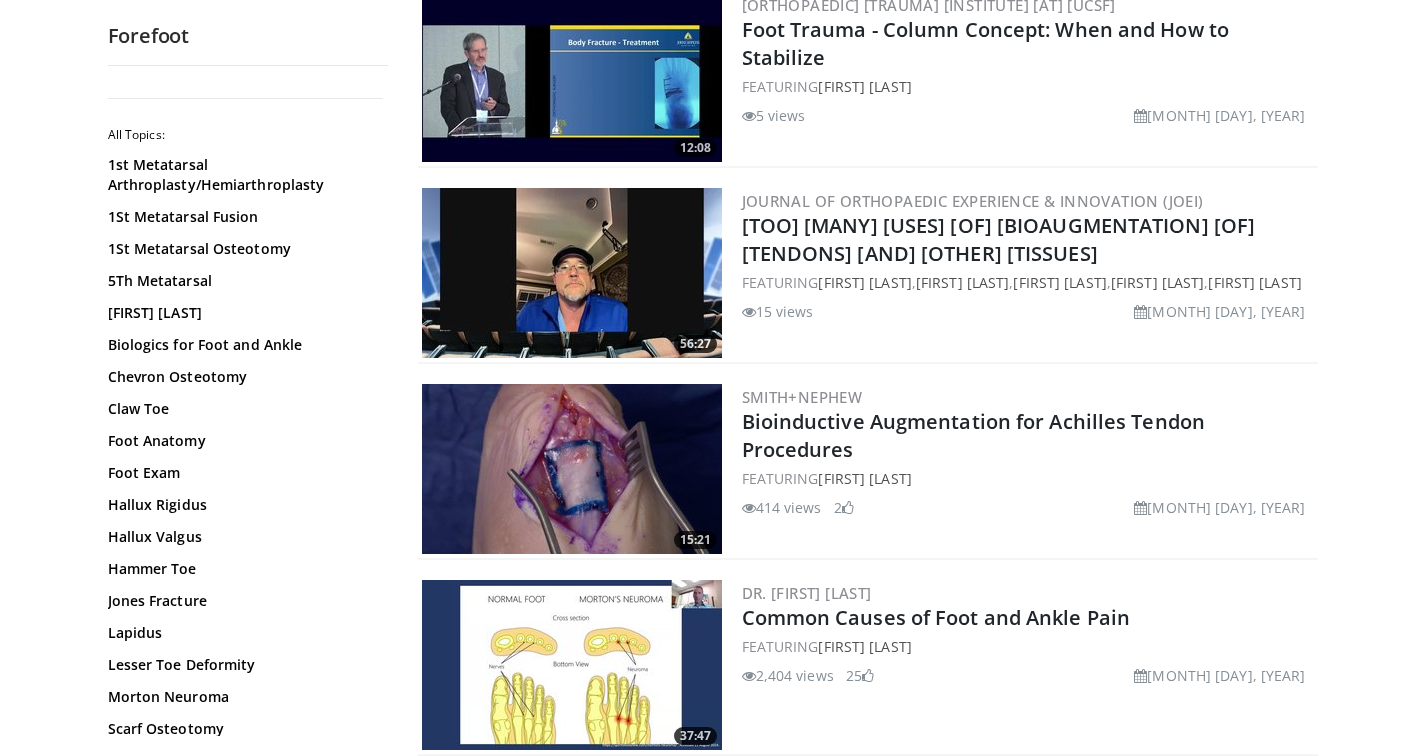 scroll, scrollTop: 237, scrollLeft: 0, axis: vertical 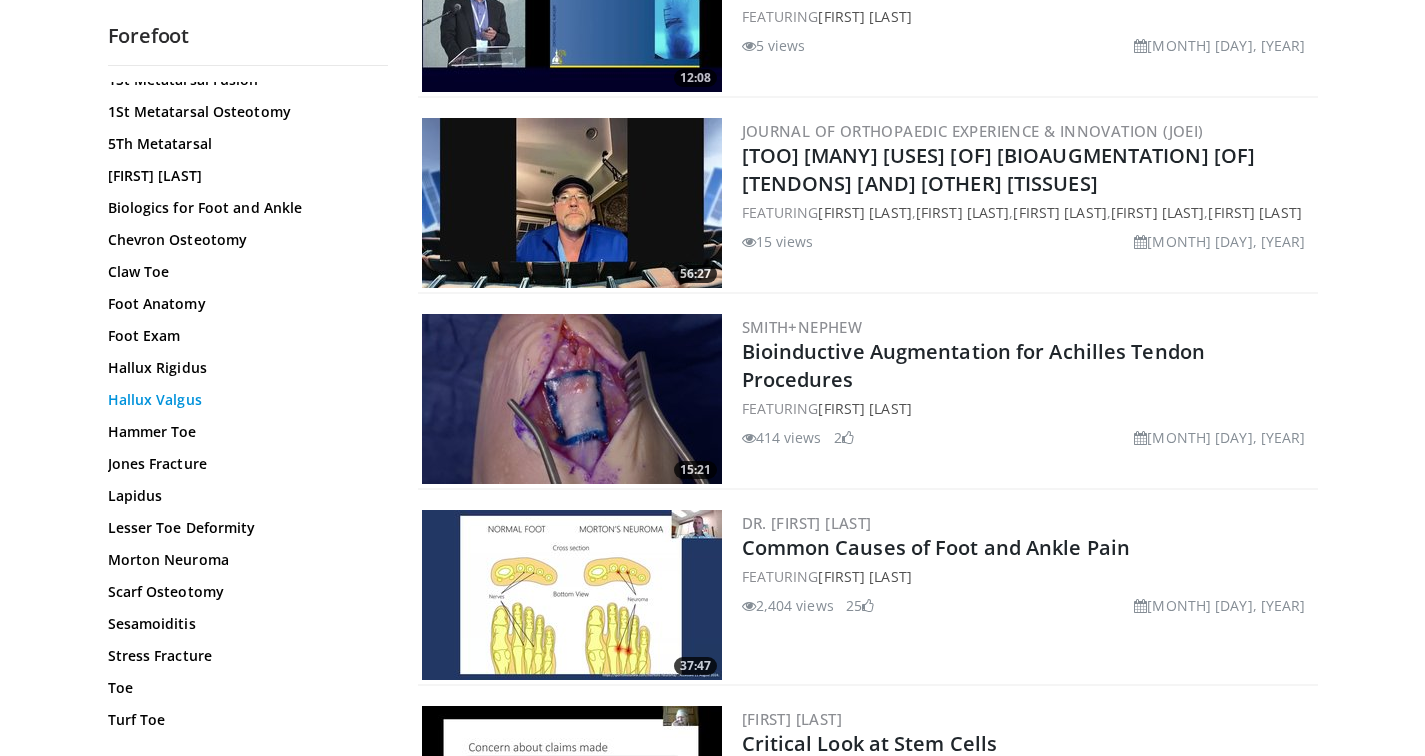 click on "Hallux Valgus" at bounding box center [243, 400] 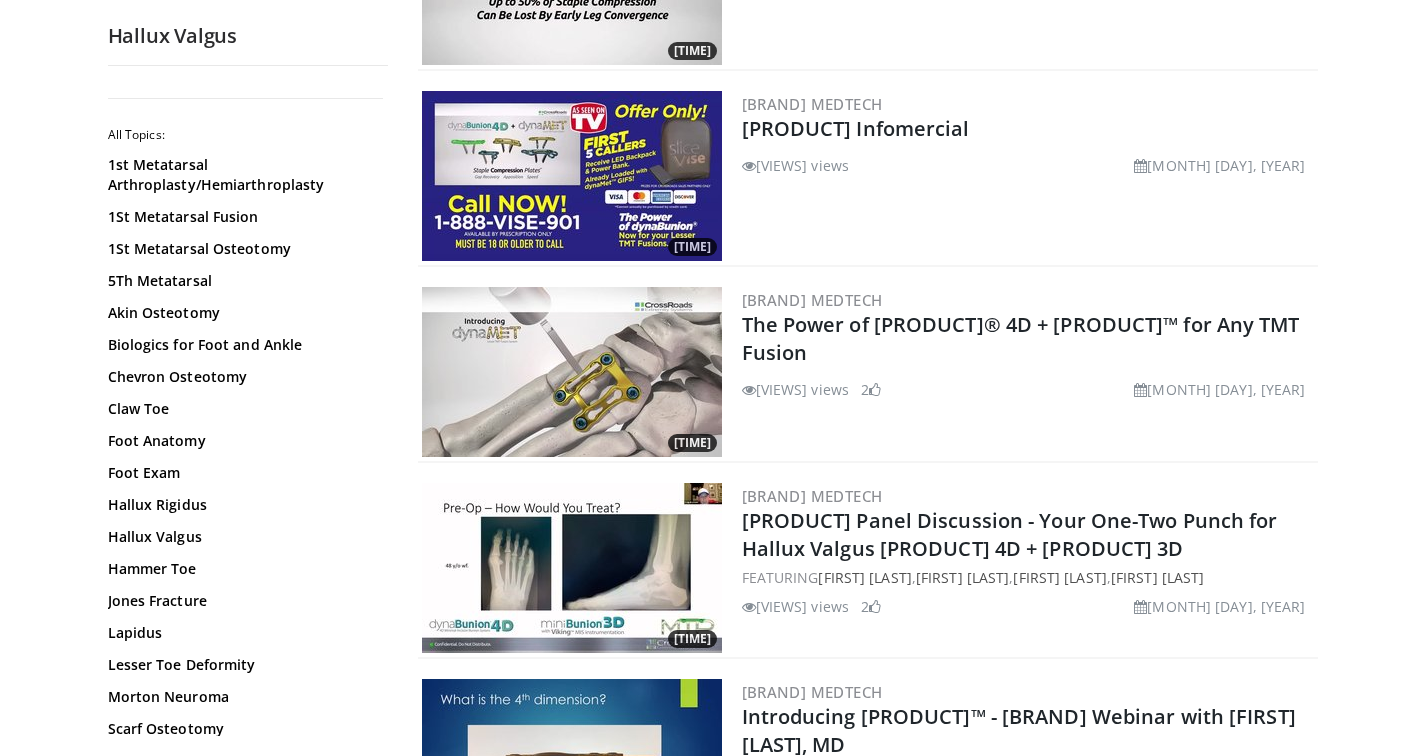 scroll, scrollTop: 4462, scrollLeft: 0, axis: vertical 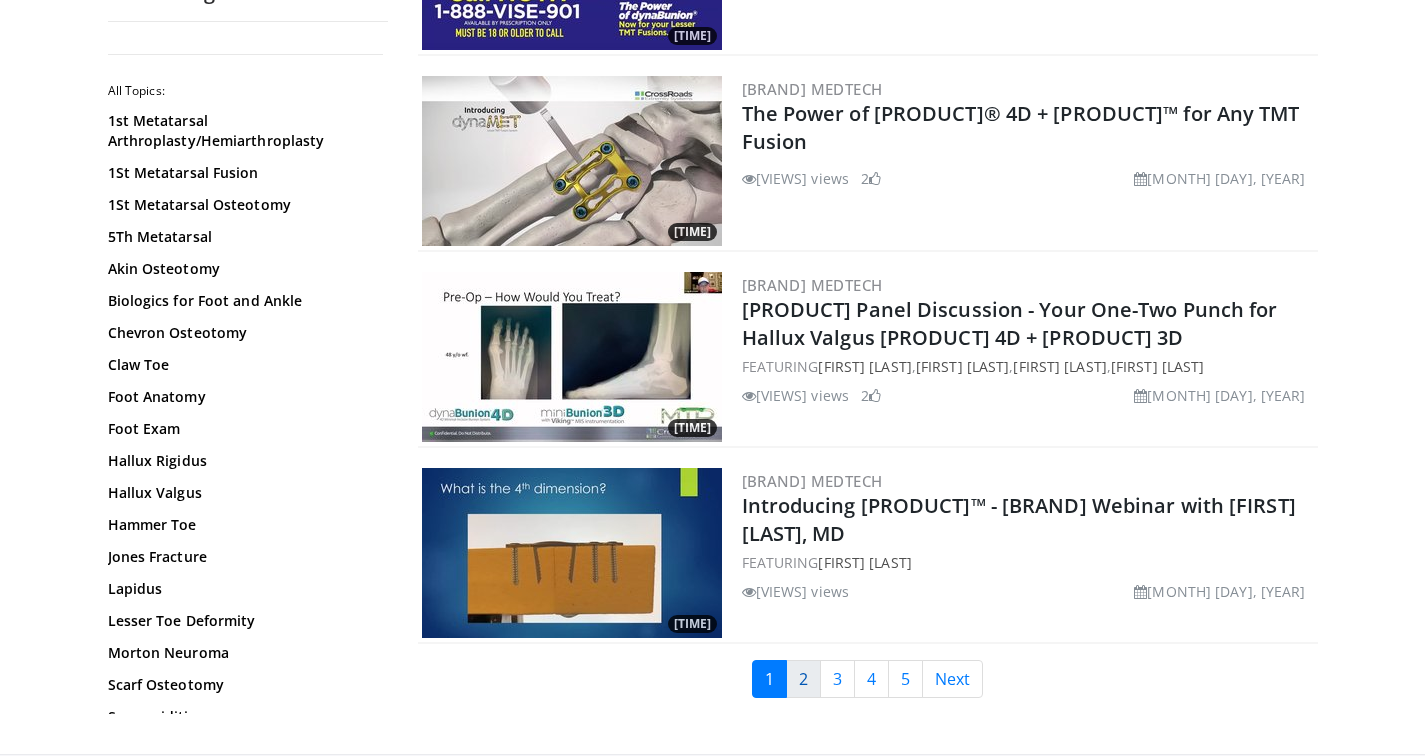 click on "2" at bounding box center (803, 679) 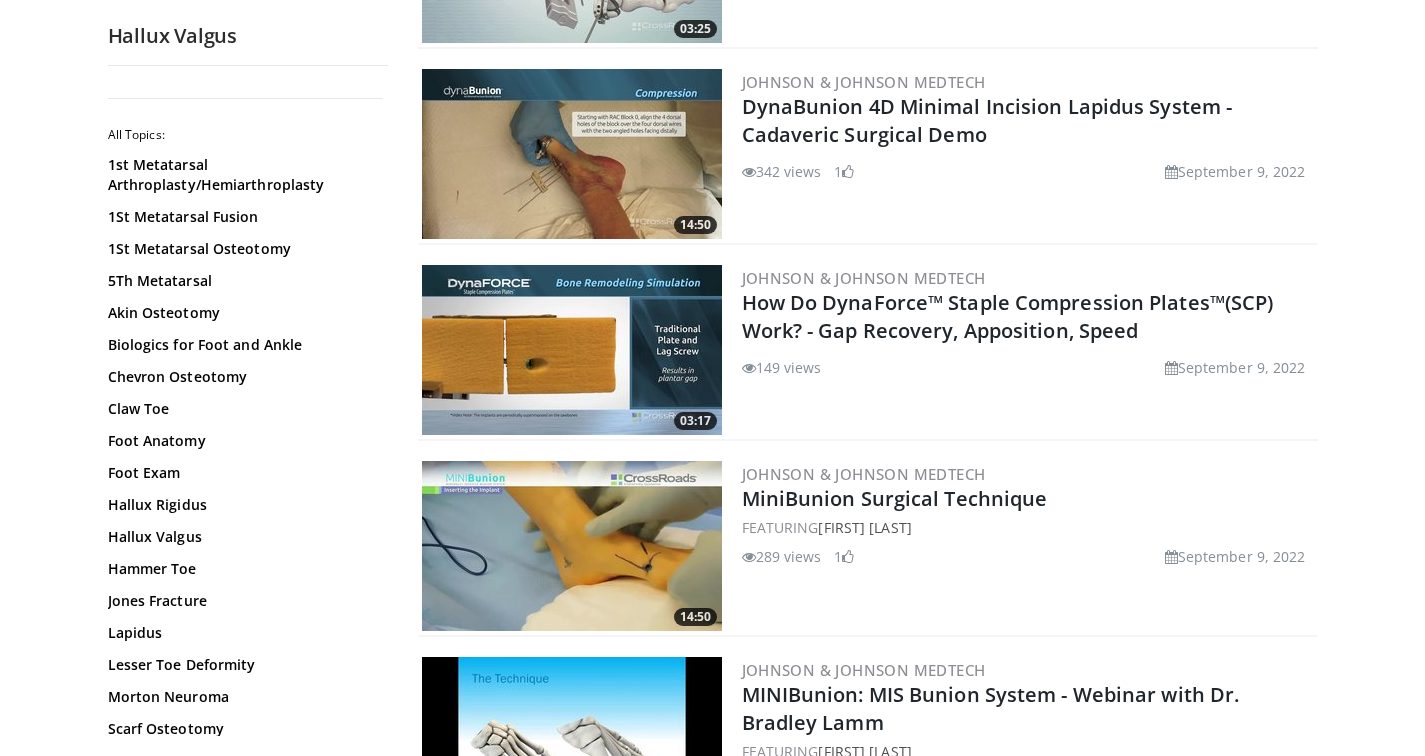 scroll, scrollTop: 0, scrollLeft: 0, axis: both 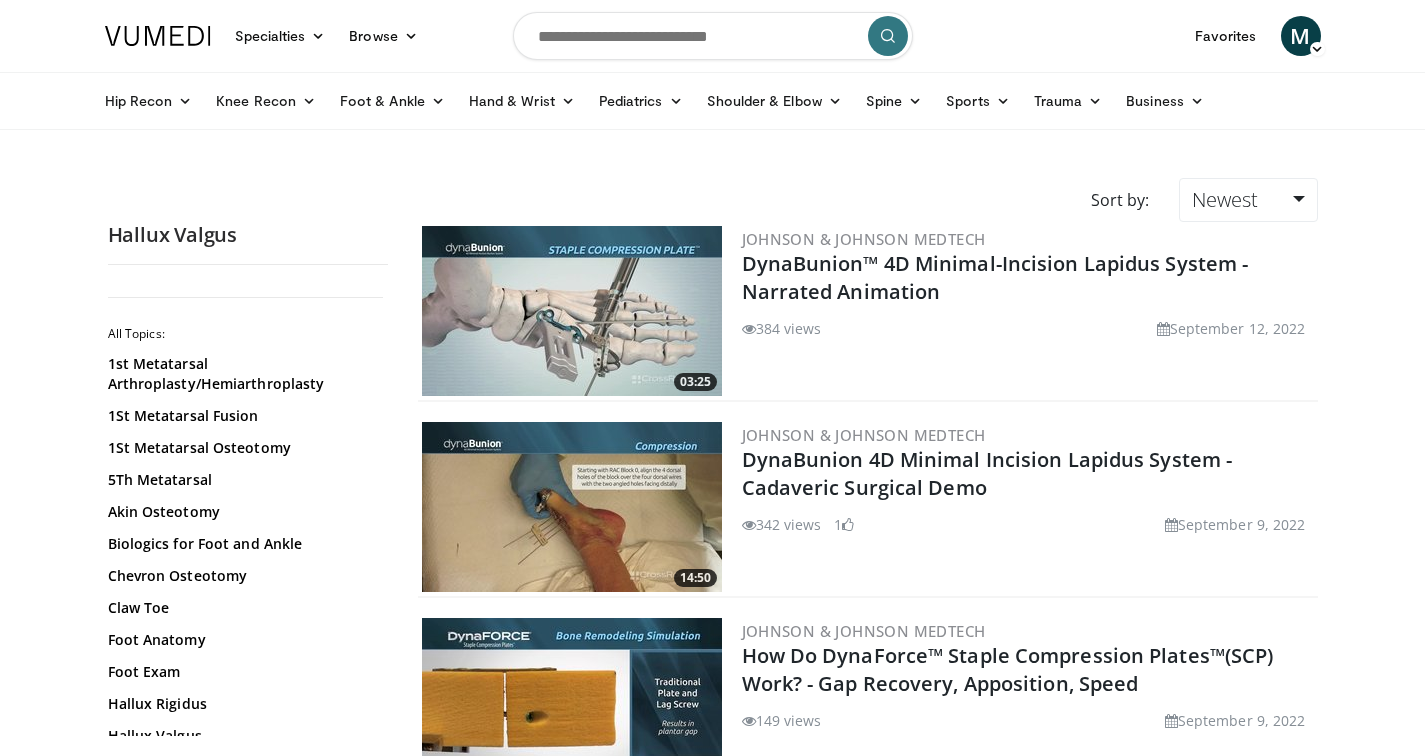 click at bounding box center [713, 36] 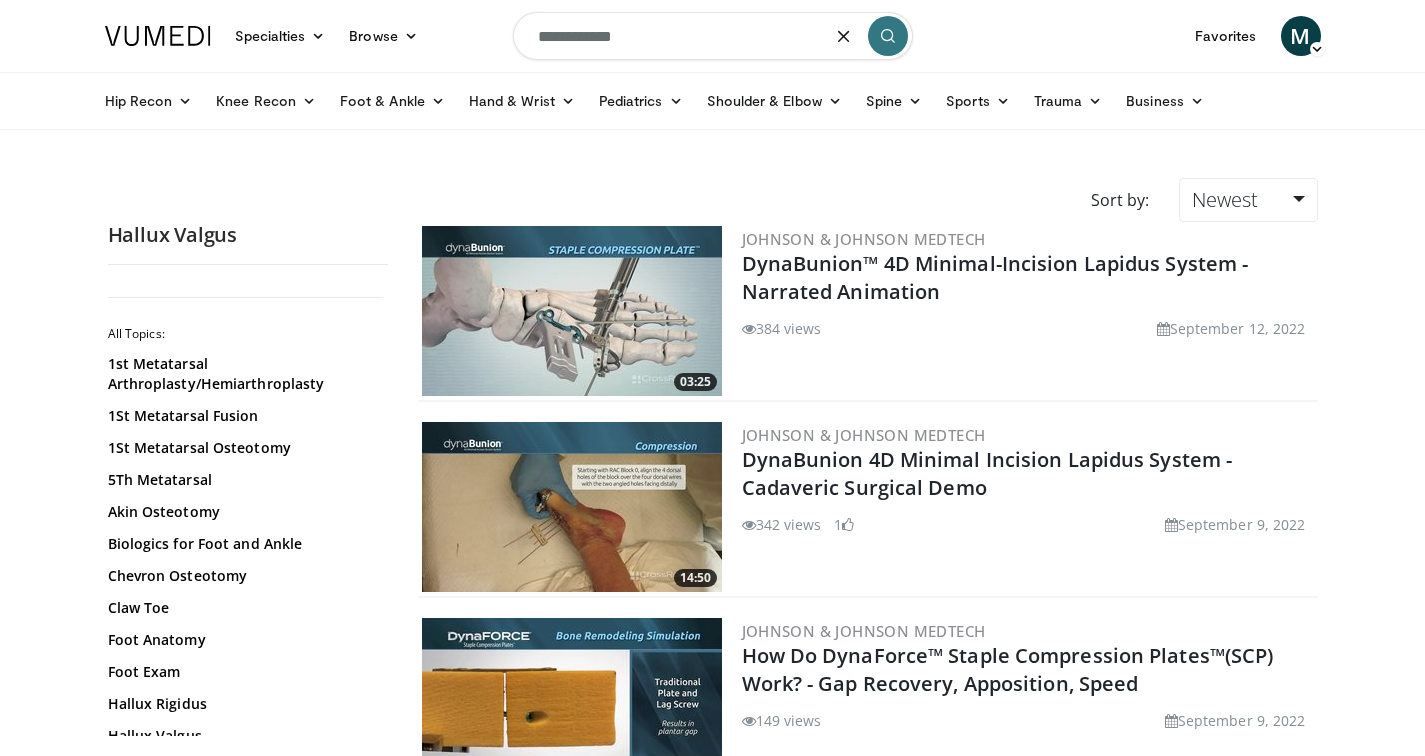 type on "**********" 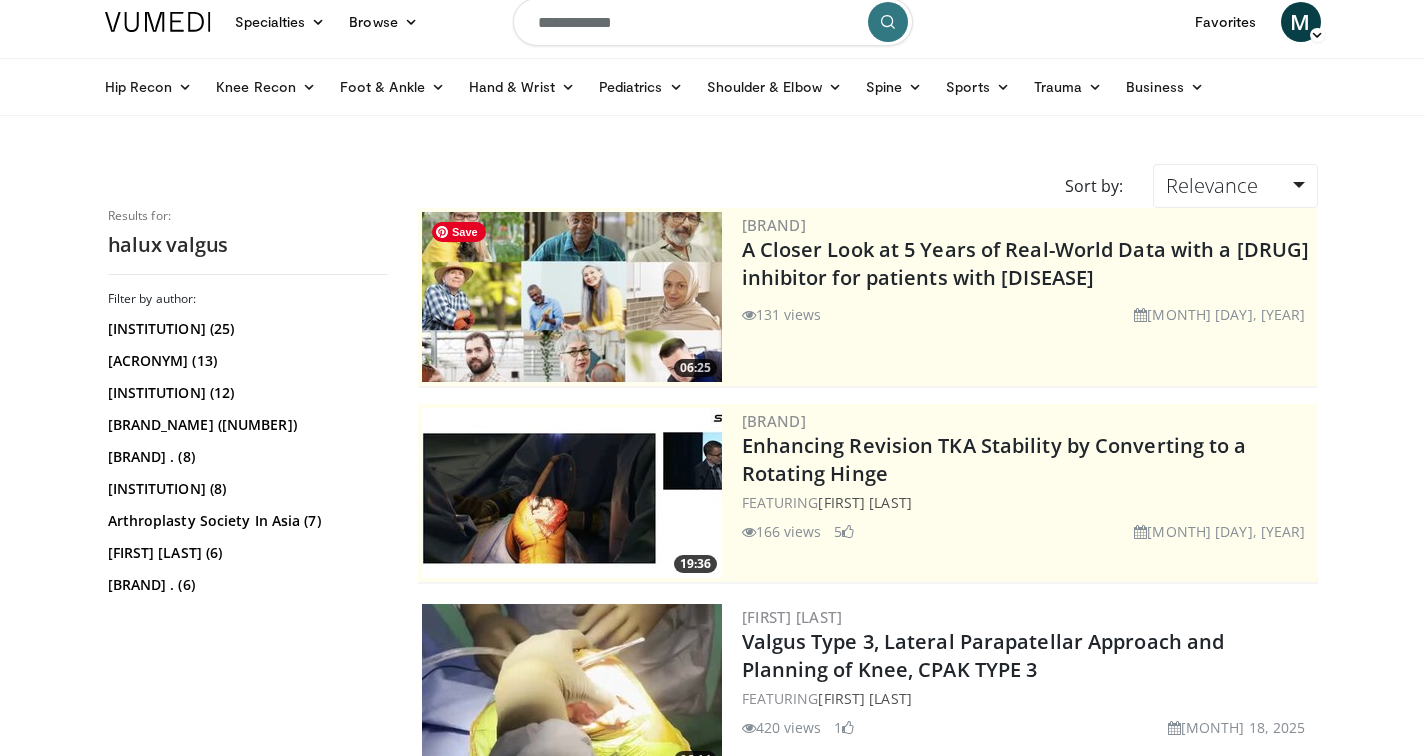 scroll, scrollTop: 0, scrollLeft: 0, axis: both 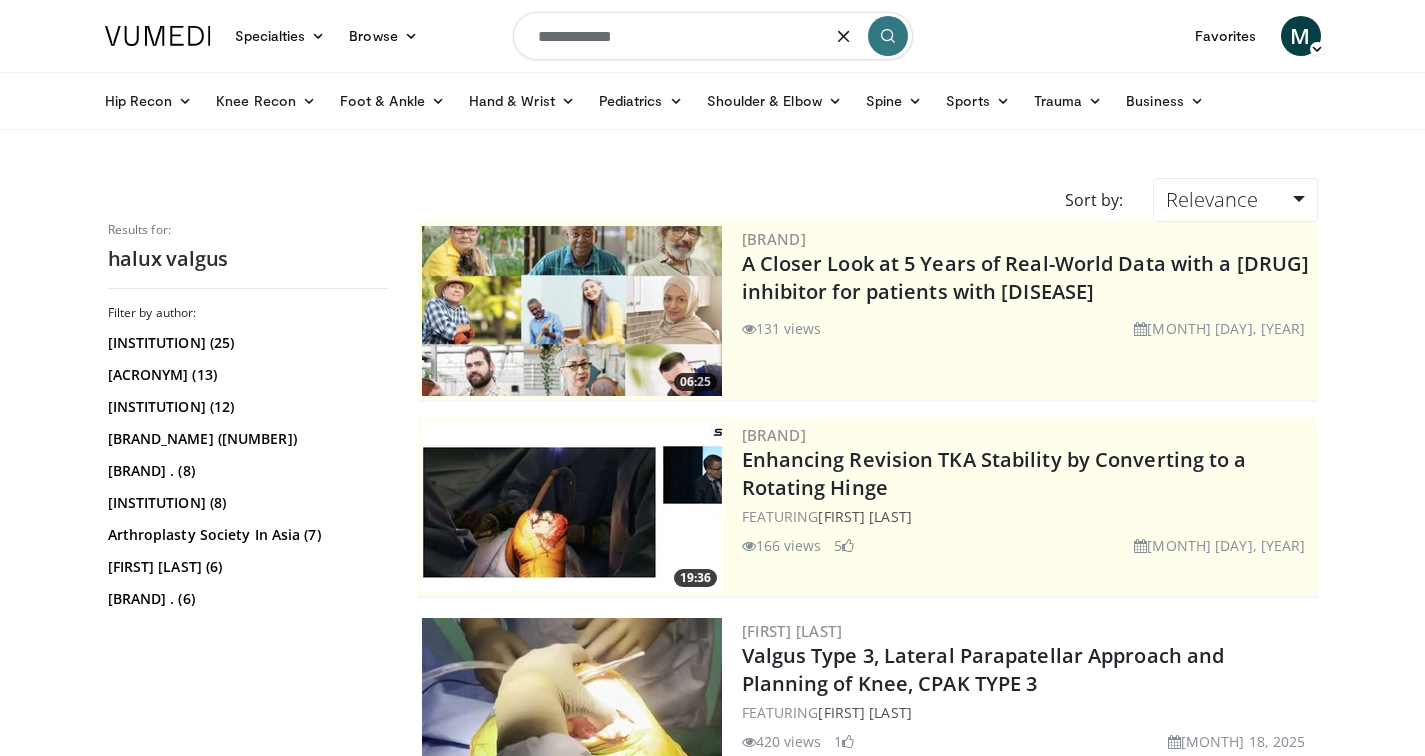 click on "**********" at bounding box center (713, 36) 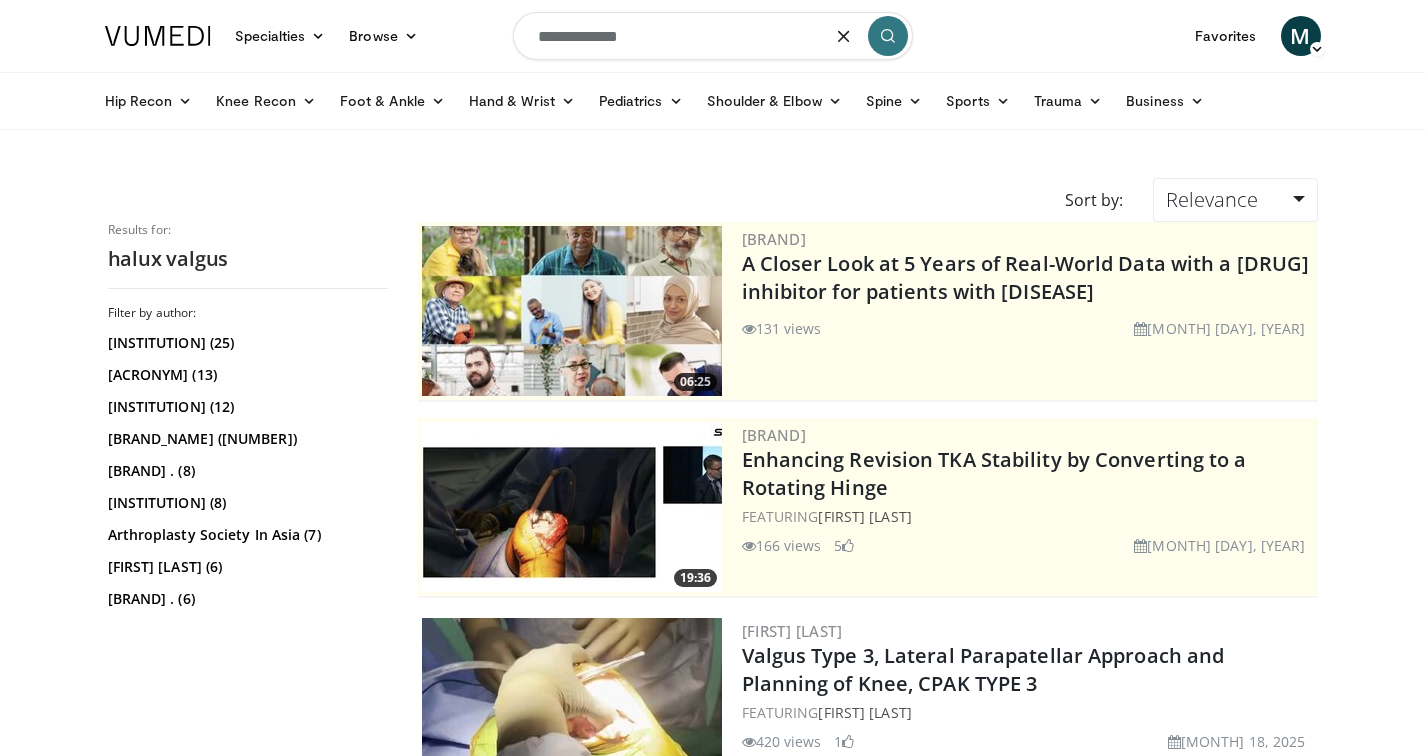 type on "**********" 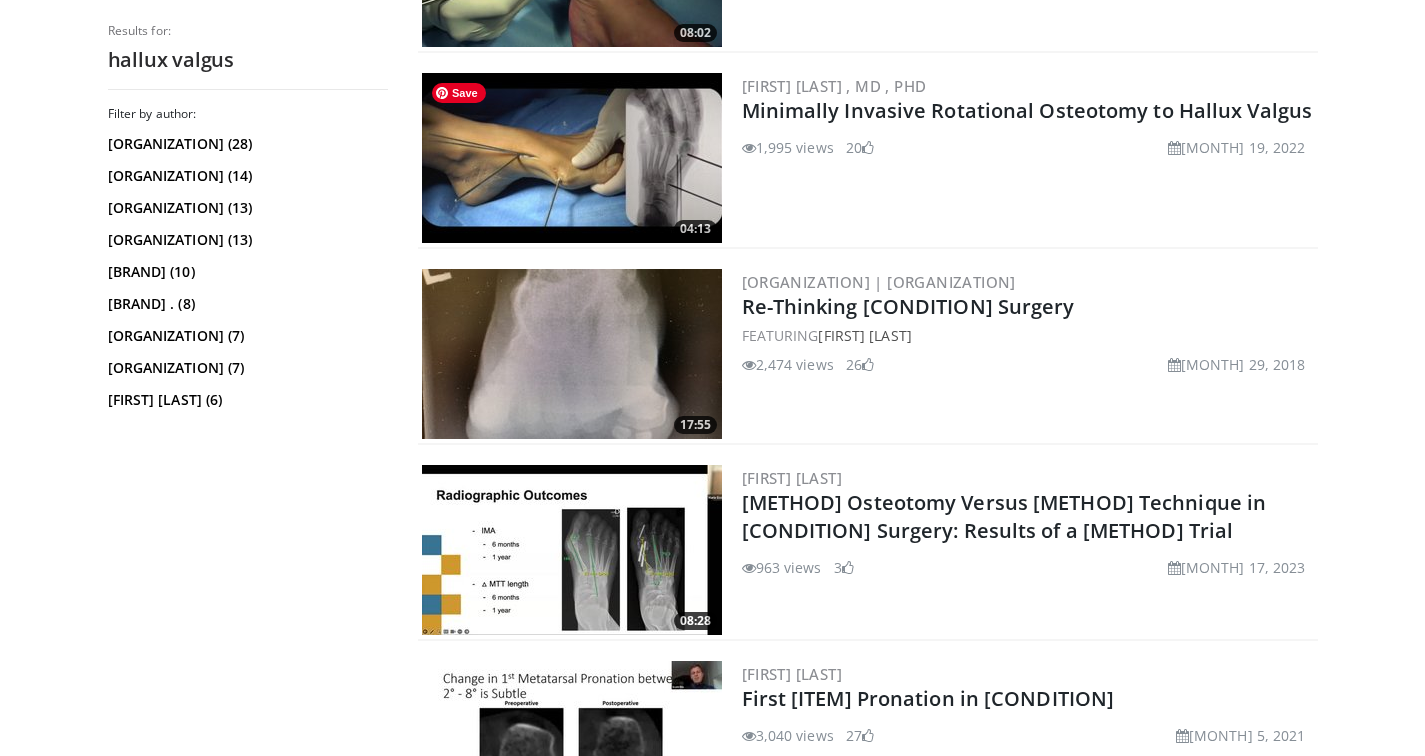 scroll, scrollTop: 742, scrollLeft: 0, axis: vertical 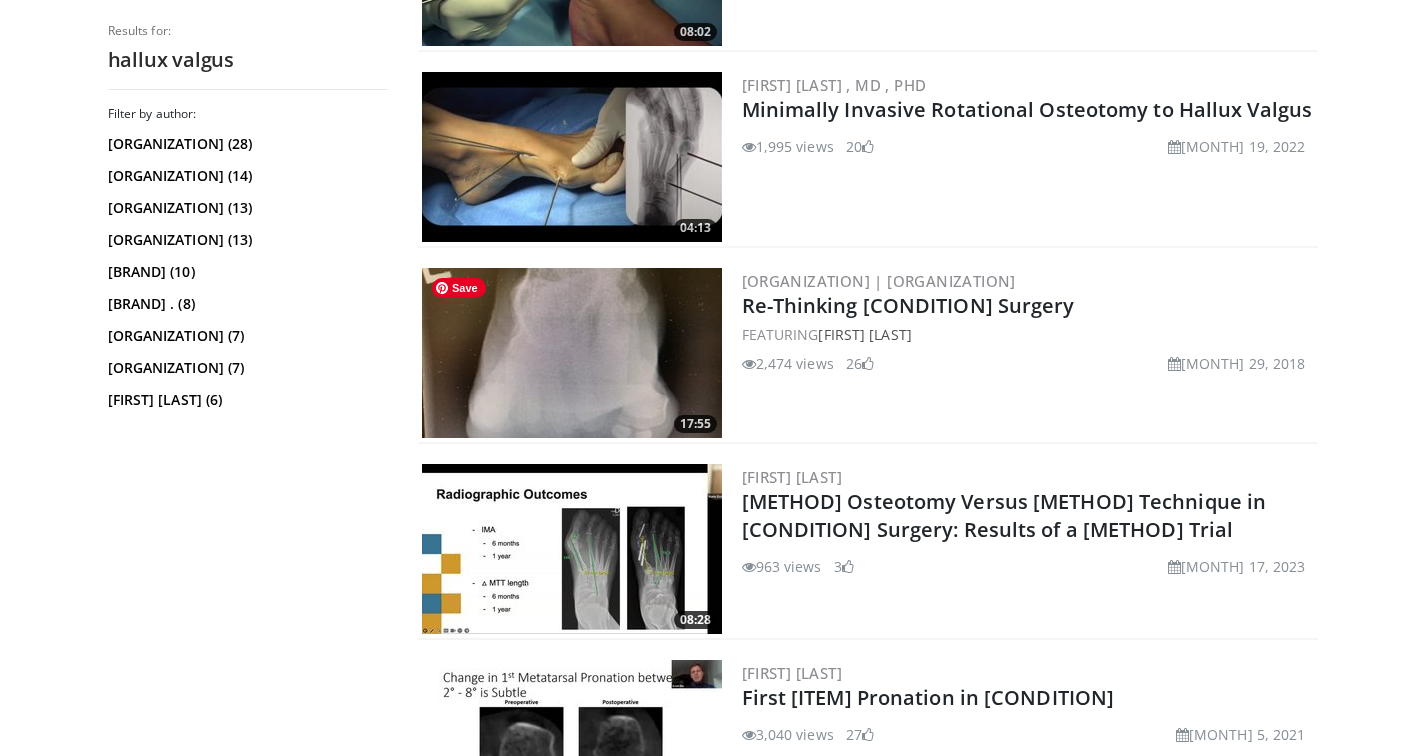 click at bounding box center [572, 353] 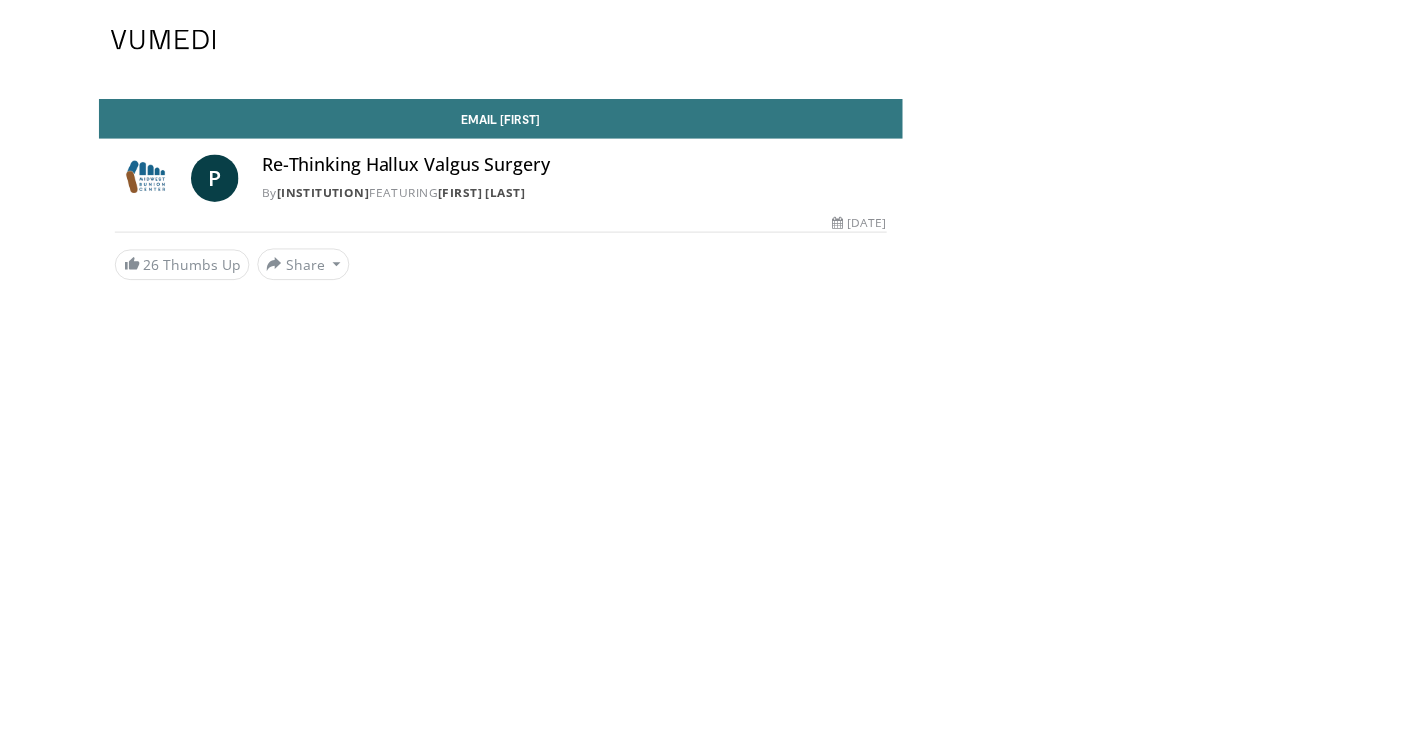 scroll, scrollTop: 0, scrollLeft: 0, axis: both 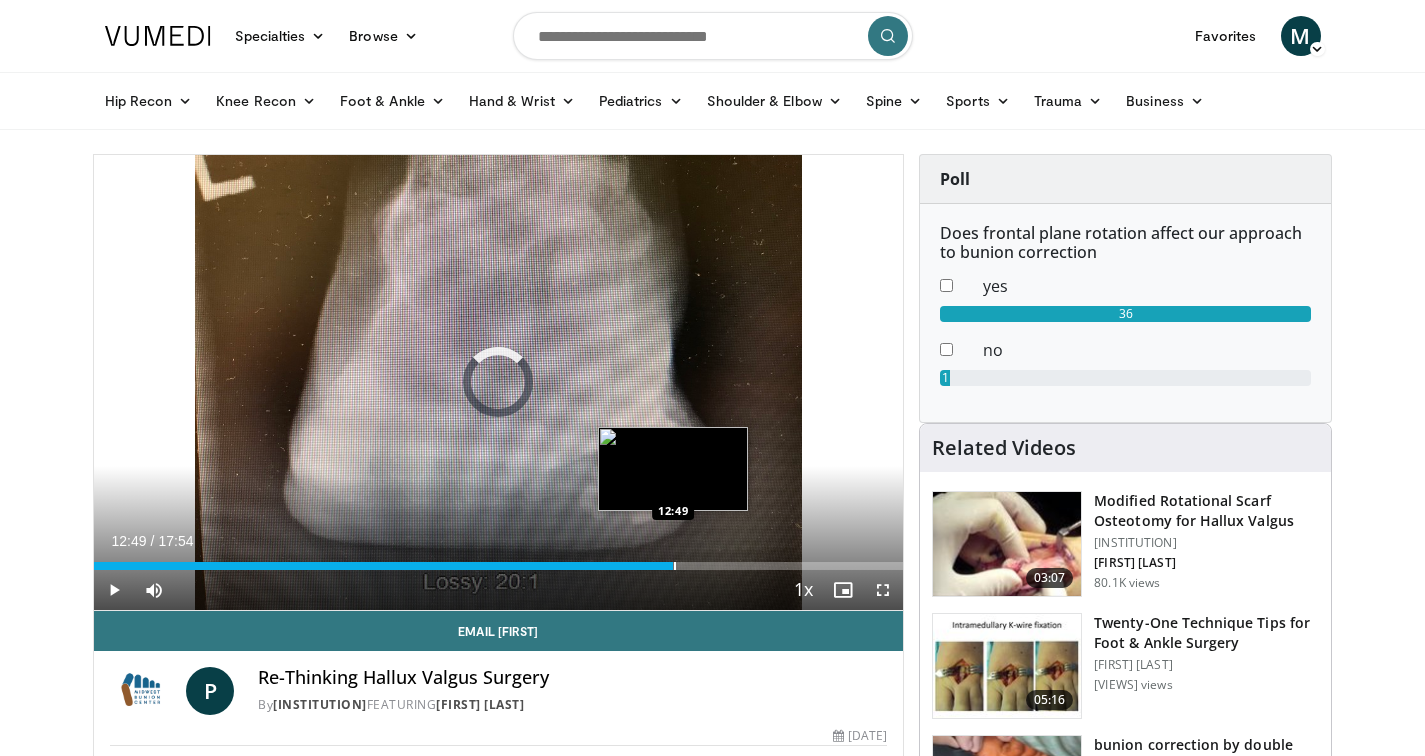 click on "Loaded :  6.46% 12:49 12:49" at bounding box center [499, 560] 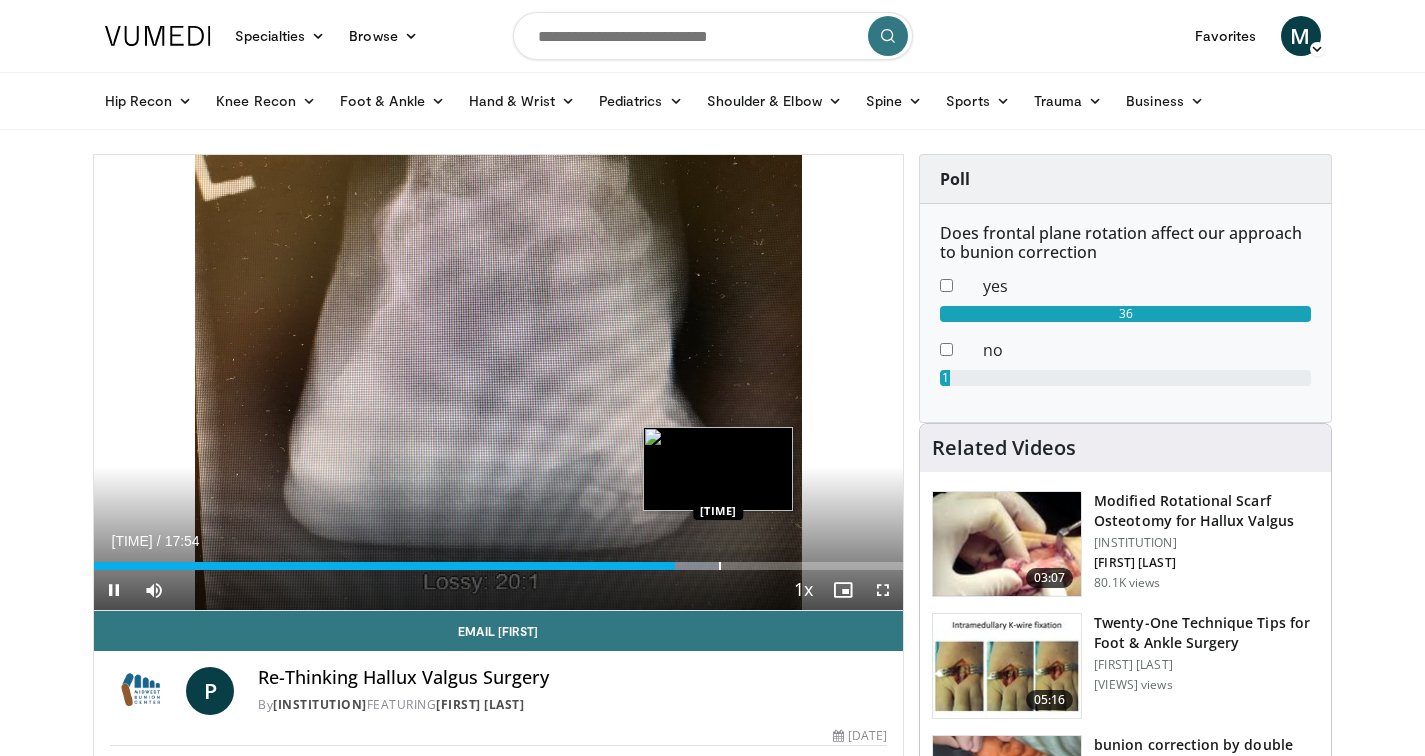 click on "Loaded :  77.54% 12:52 13:49" at bounding box center (499, 560) 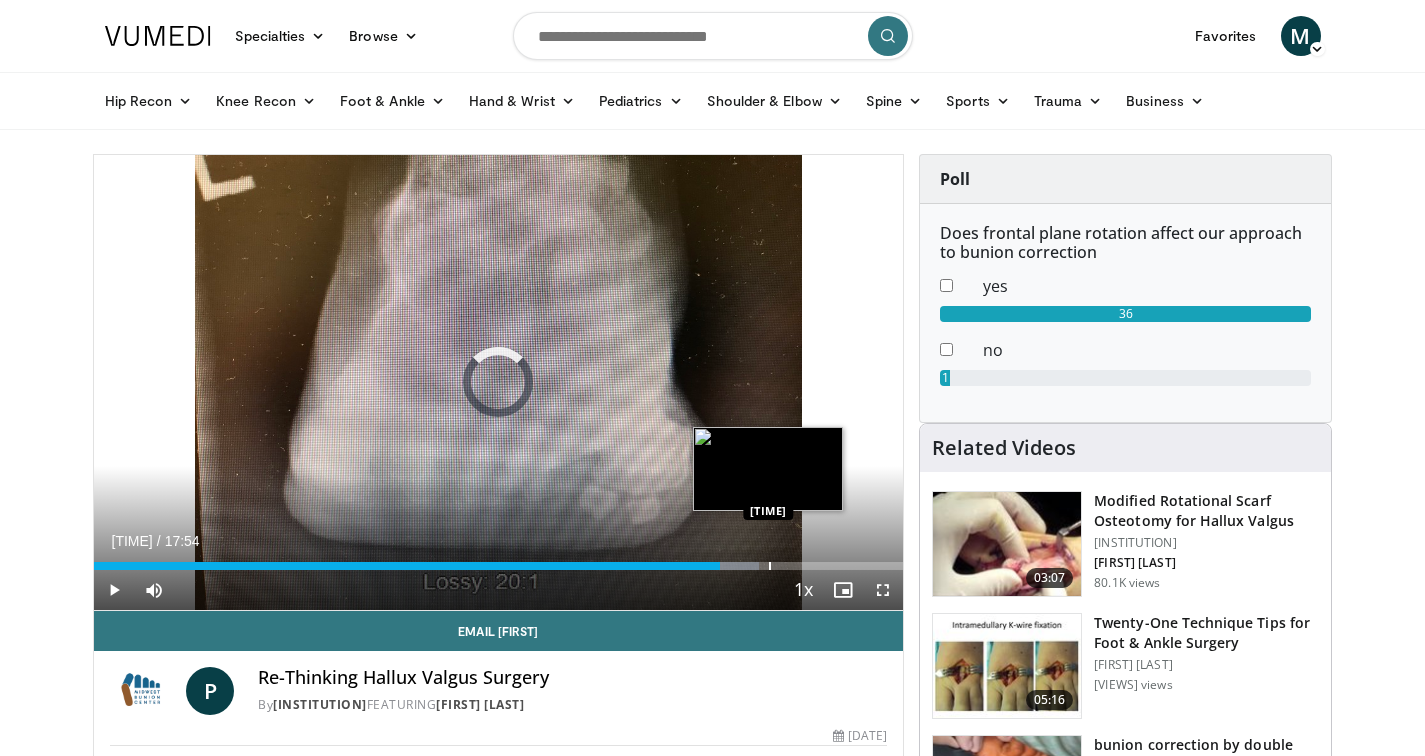 click at bounding box center (770, 566) 